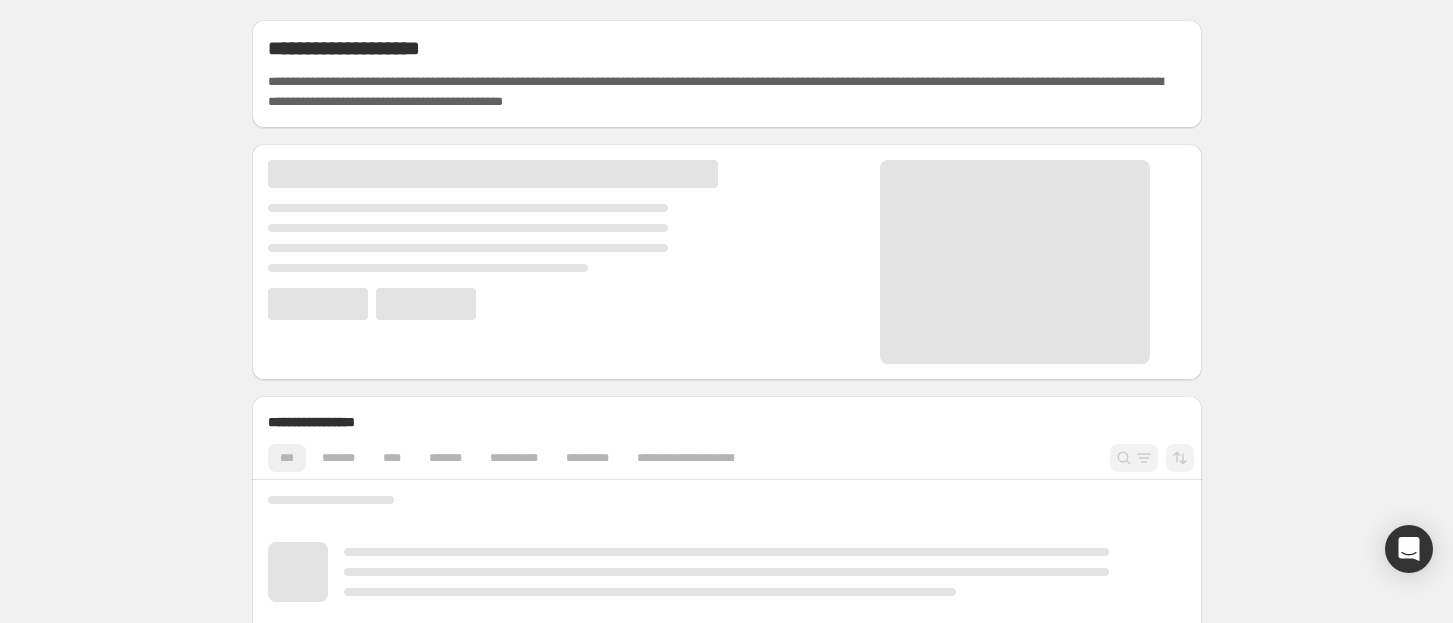 scroll, scrollTop: 0, scrollLeft: 0, axis: both 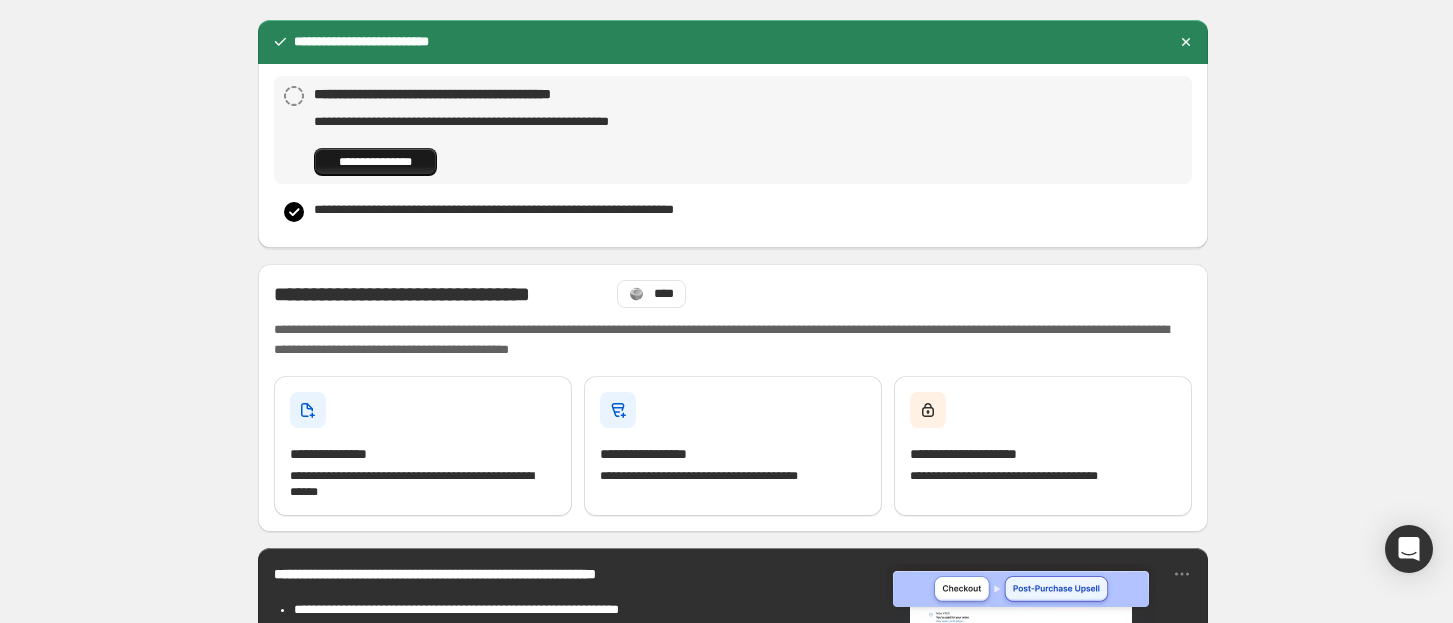 click on "**********" at bounding box center [375, 162] 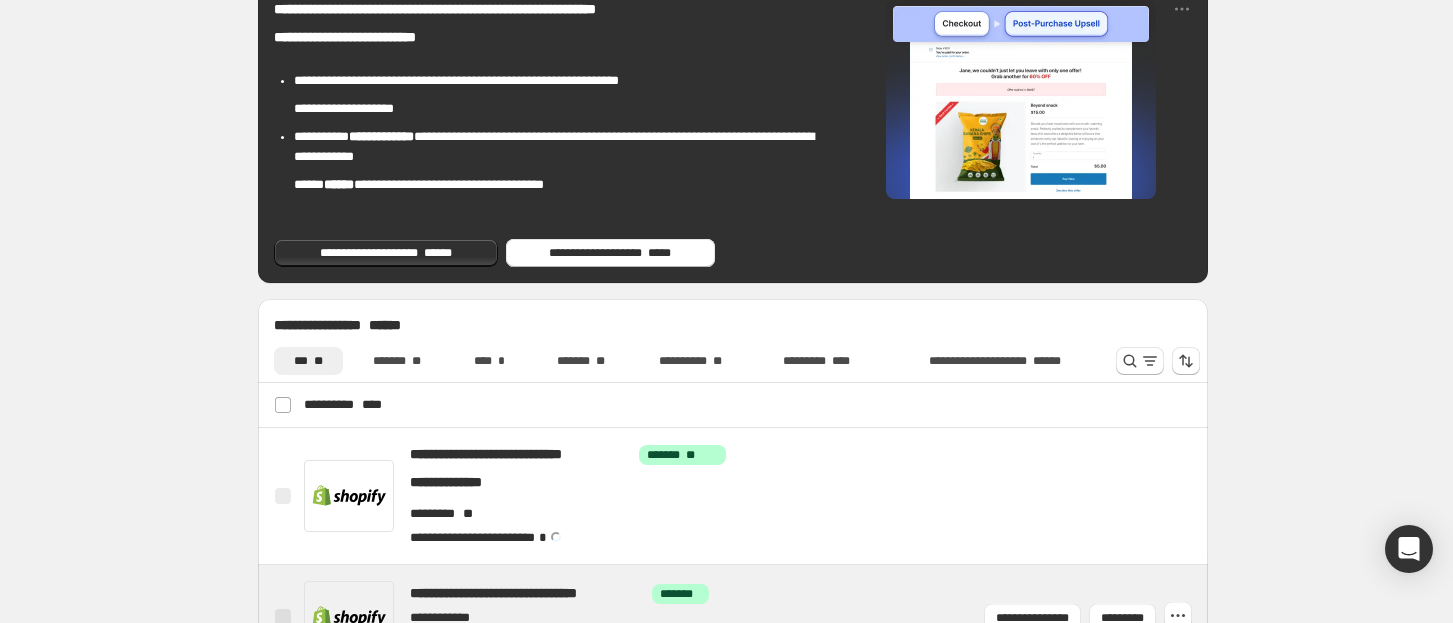 scroll, scrollTop: 933, scrollLeft: 0, axis: vertical 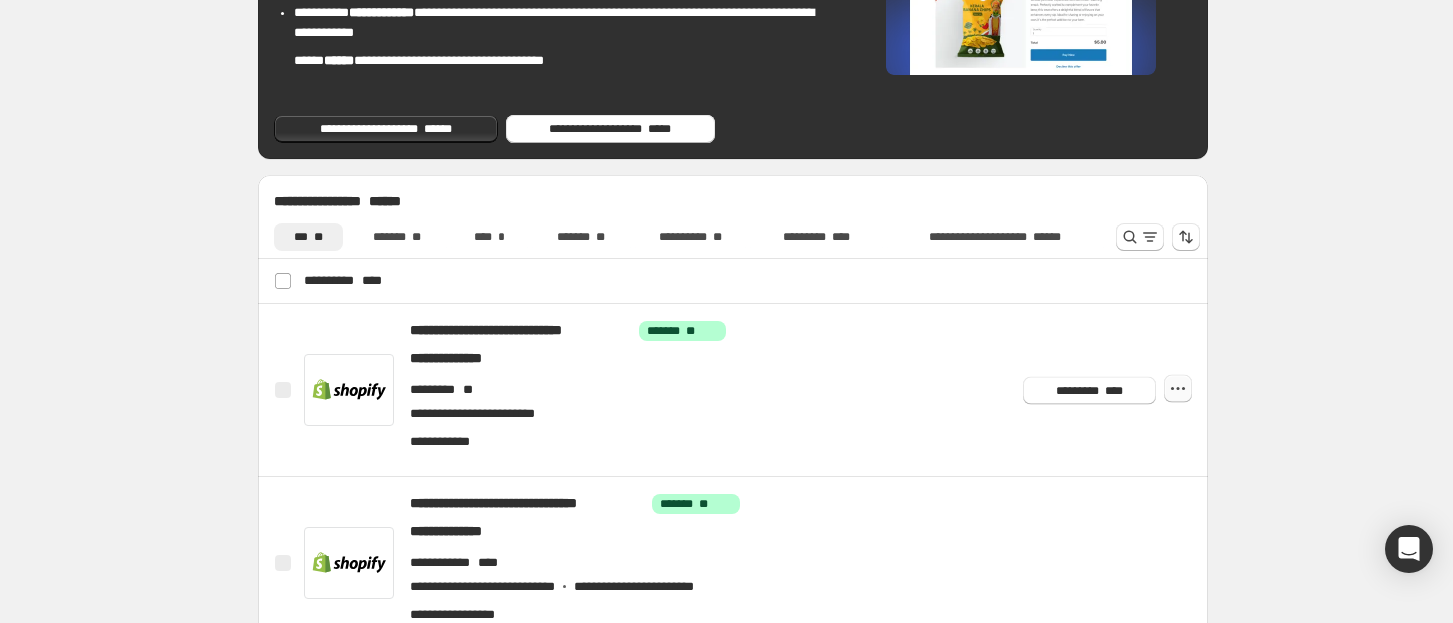 click 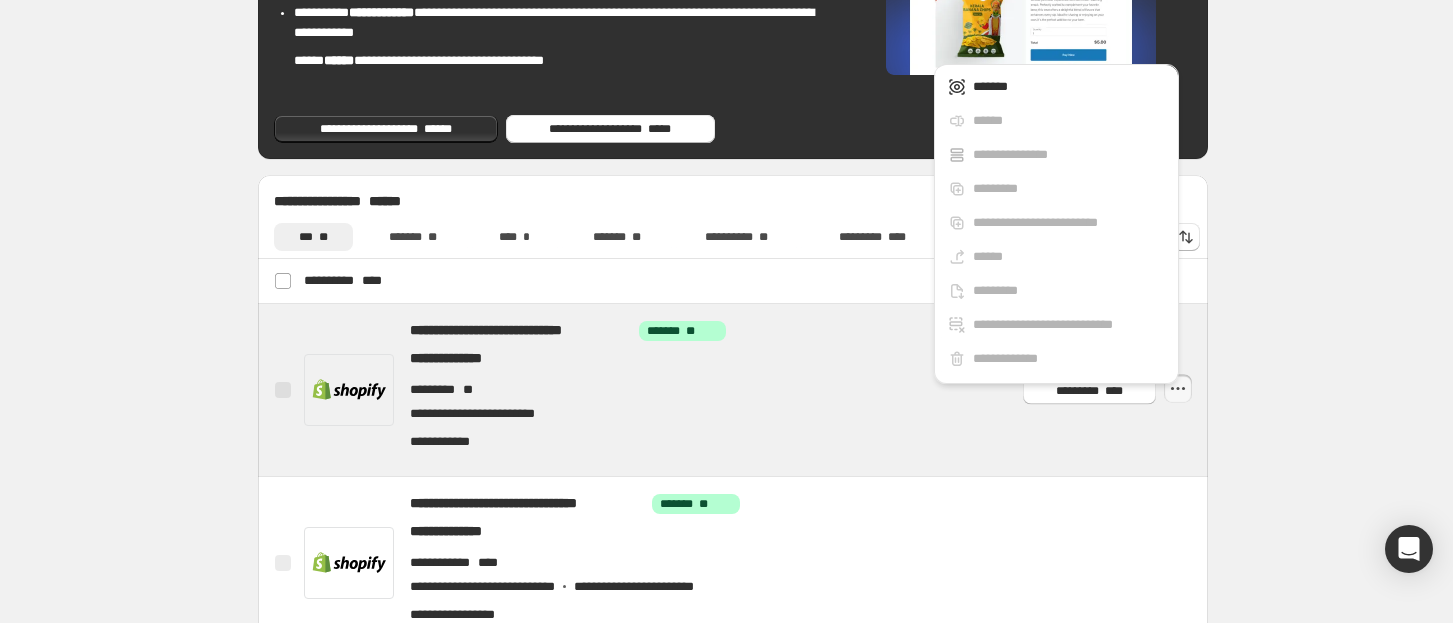 click at bounding box center [757, 390] 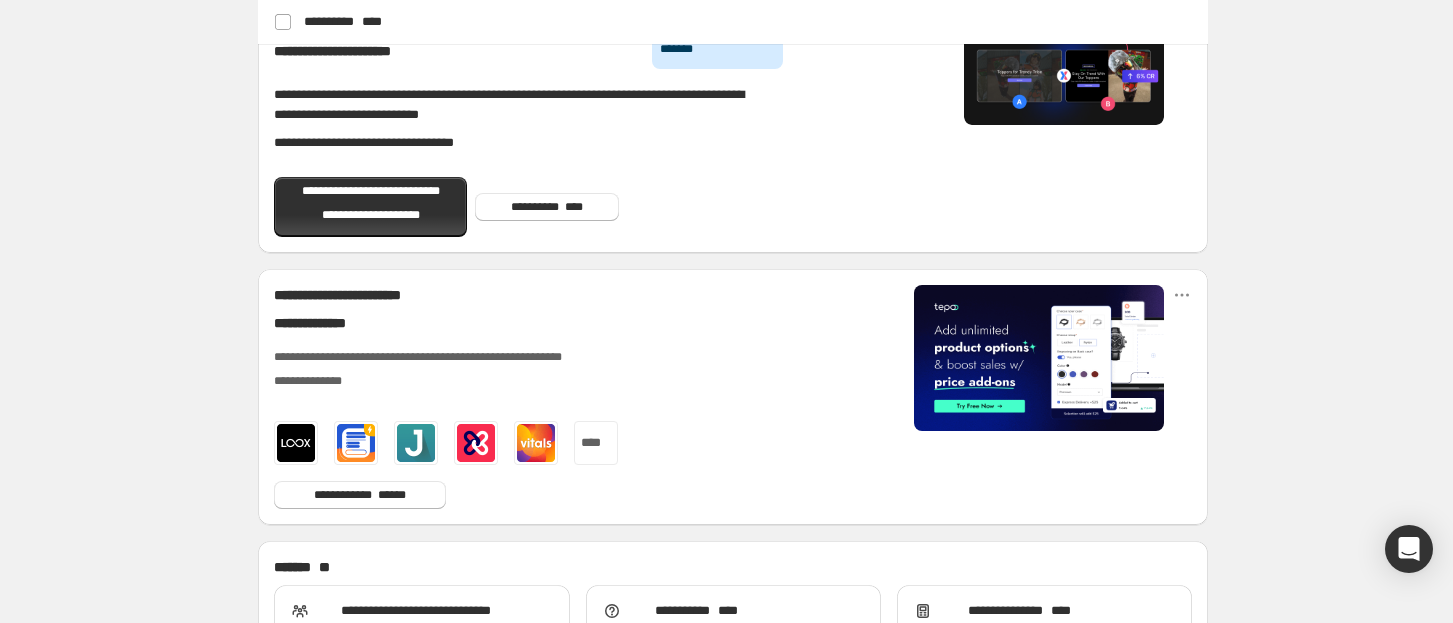 scroll, scrollTop: 1449, scrollLeft: 0, axis: vertical 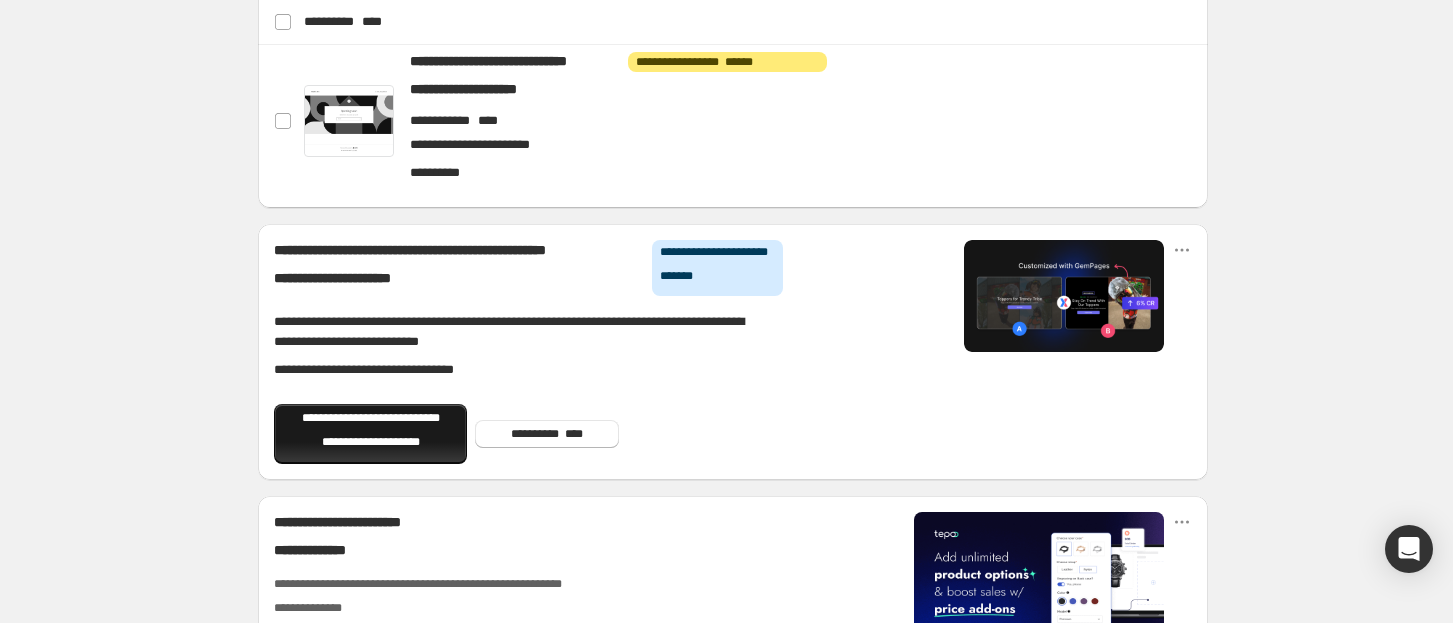 click on "**********" at bounding box center (370, 434) 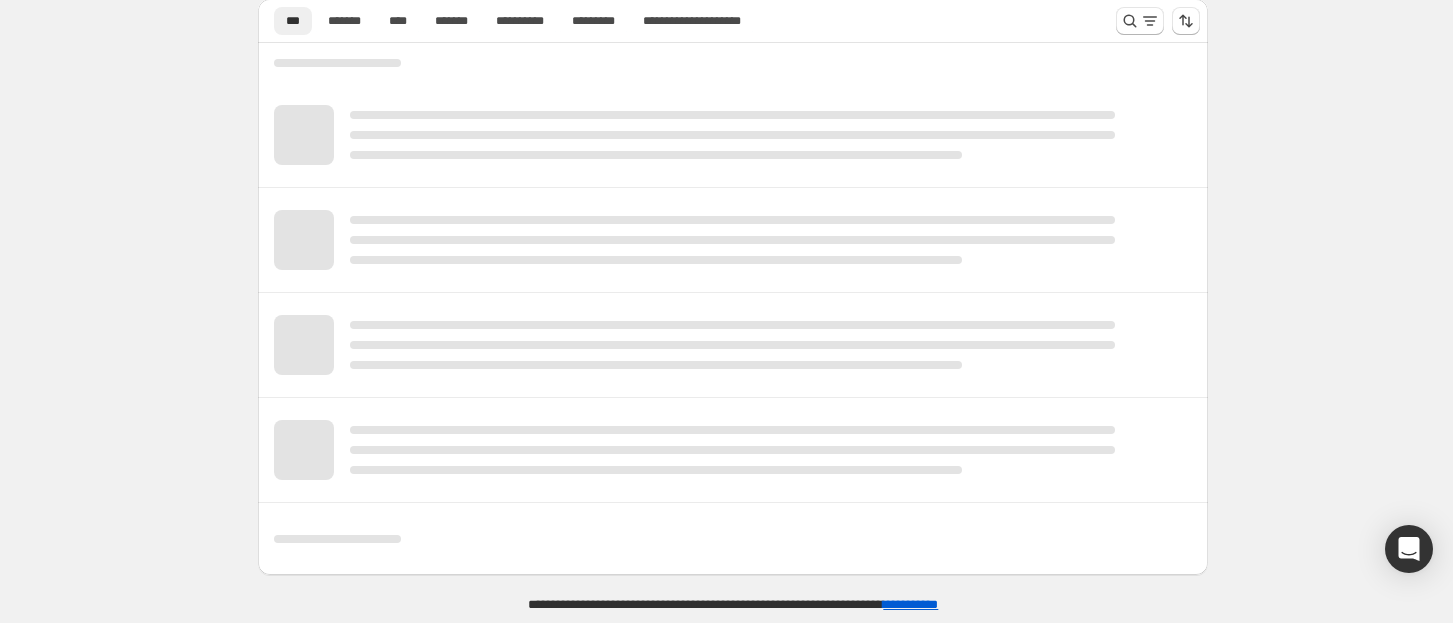 scroll, scrollTop: 0, scrollLeft: 0, axis: both 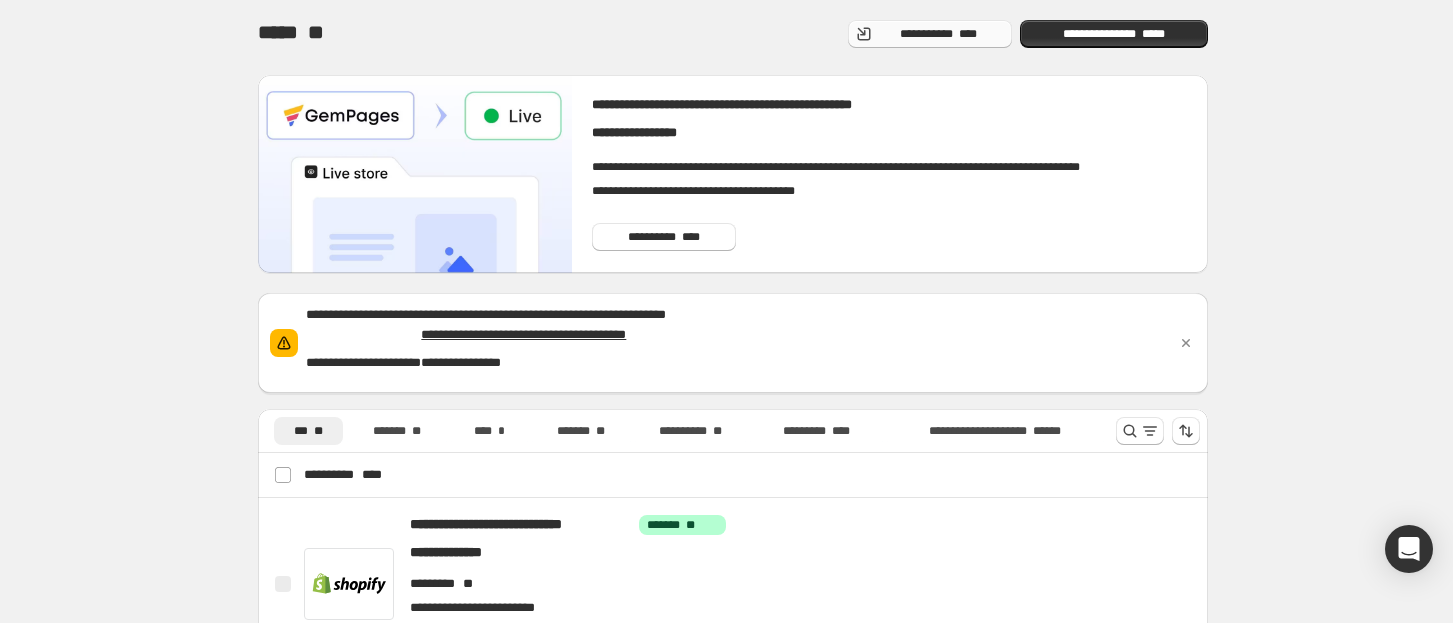click on "**********" at bounding box center [930, 34] 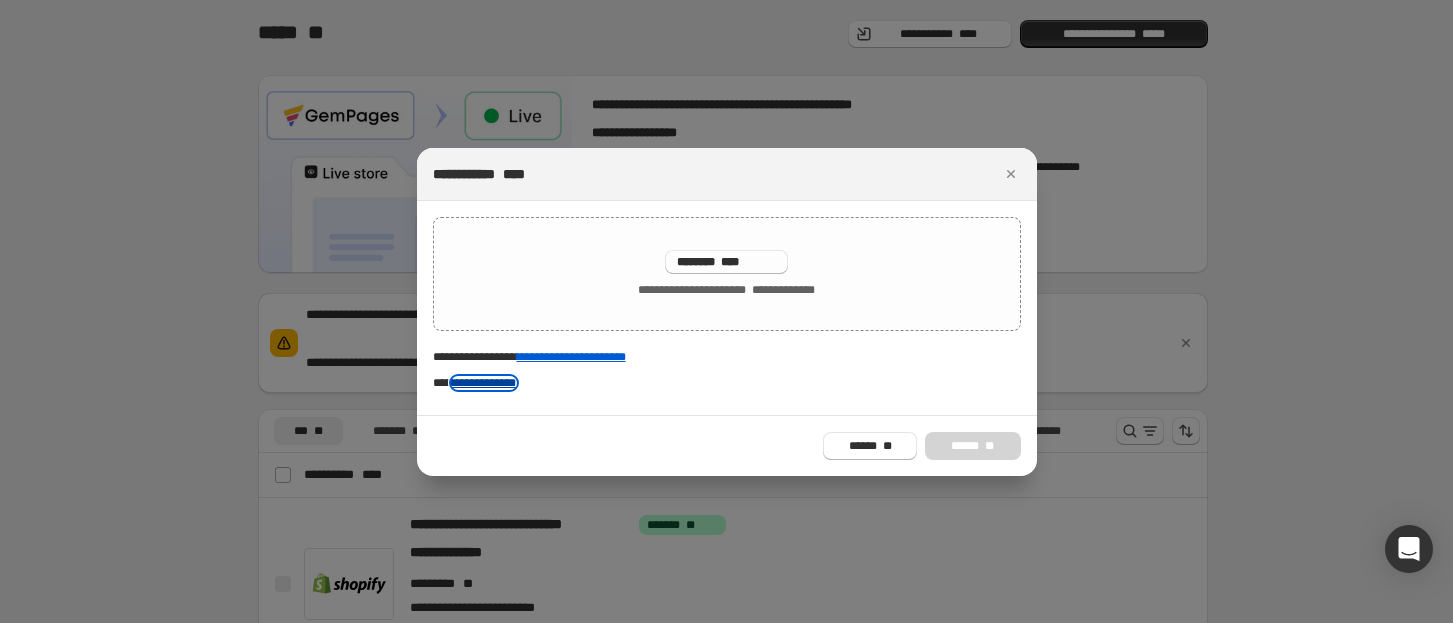 click on "**********" at bounding box center [484, 383] 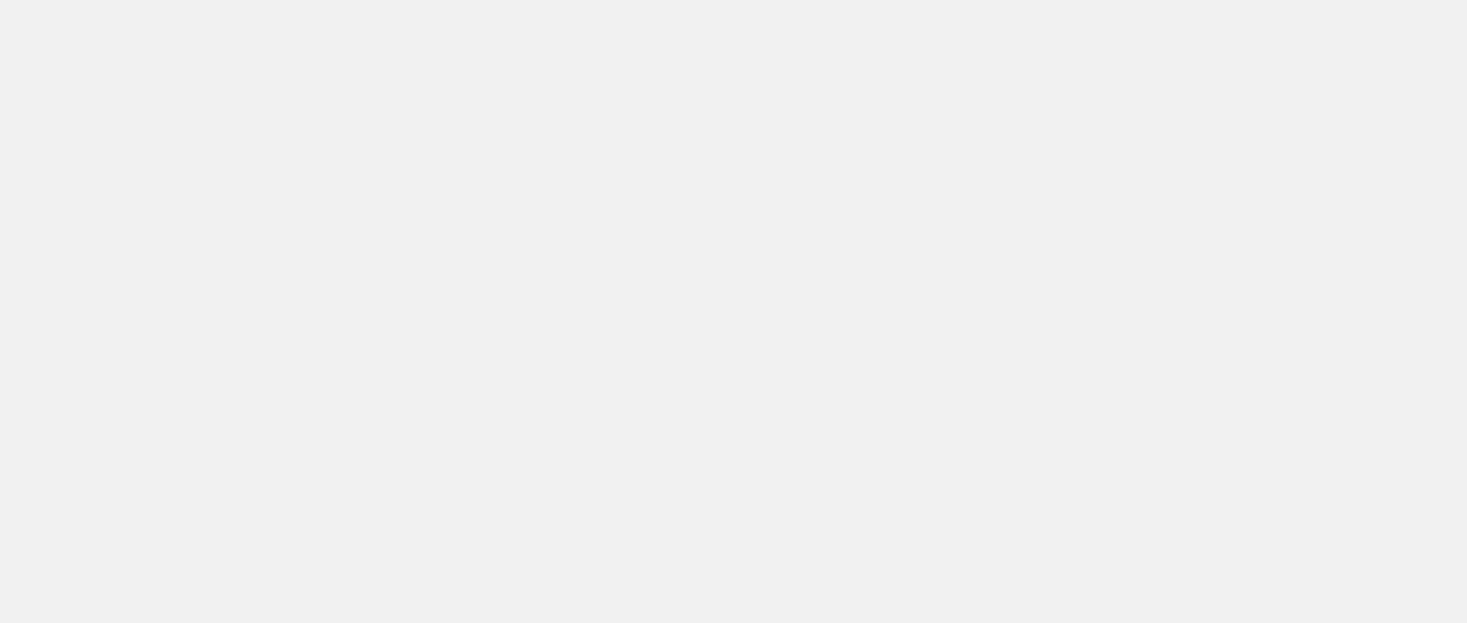scroll, scrollTop: 0, scrollLeft: 0, axis: both 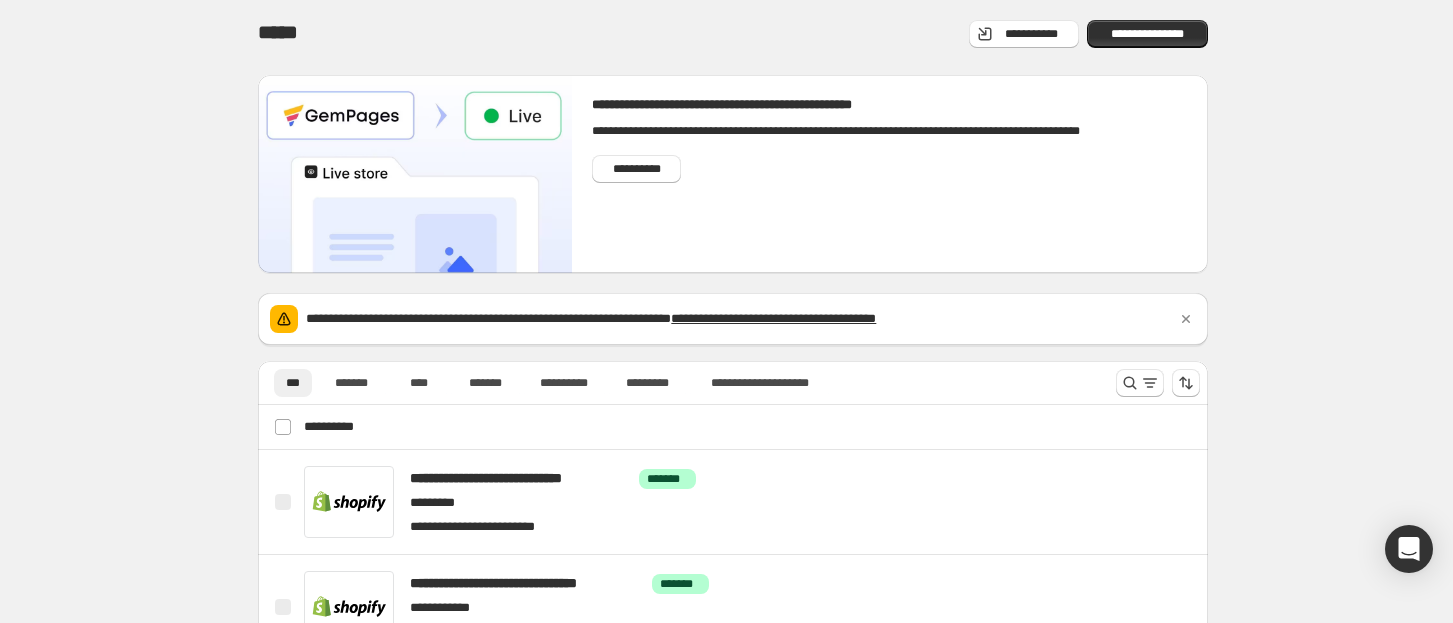 click on "**********" at bounding box center (733, 459) 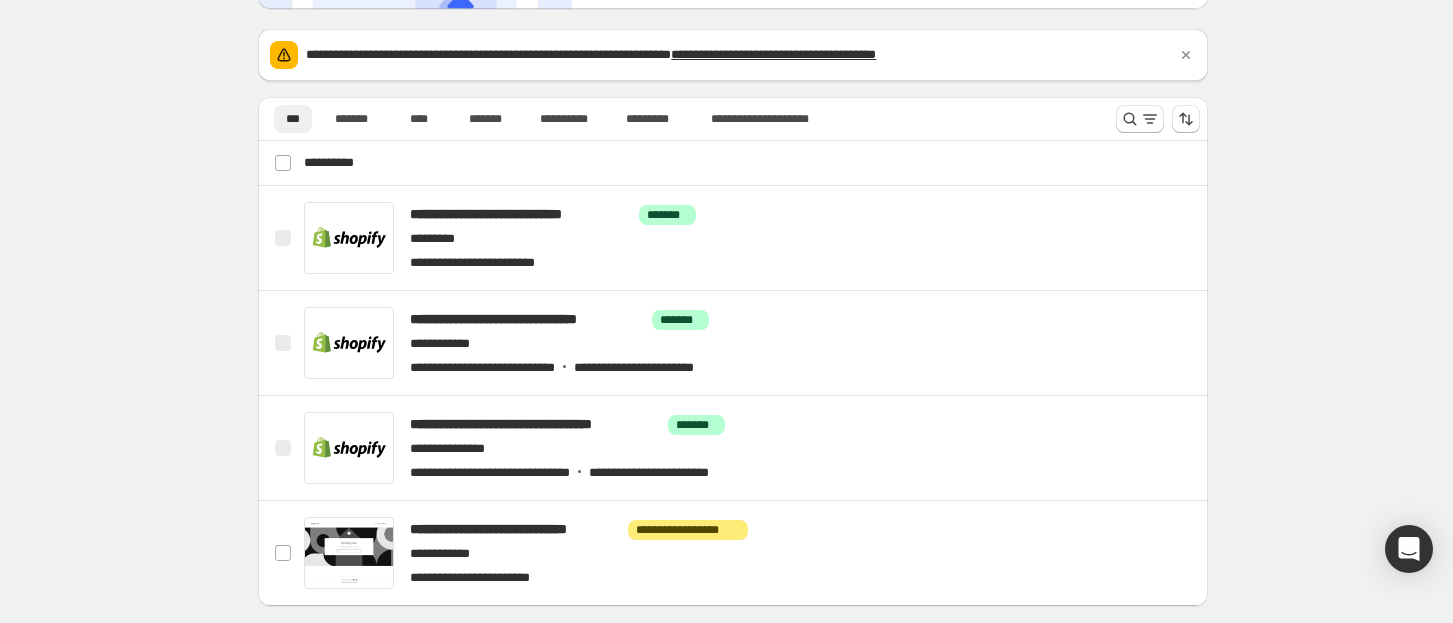 scroll, scrollTop: 266, scrollLeft: 0, axis: vertical 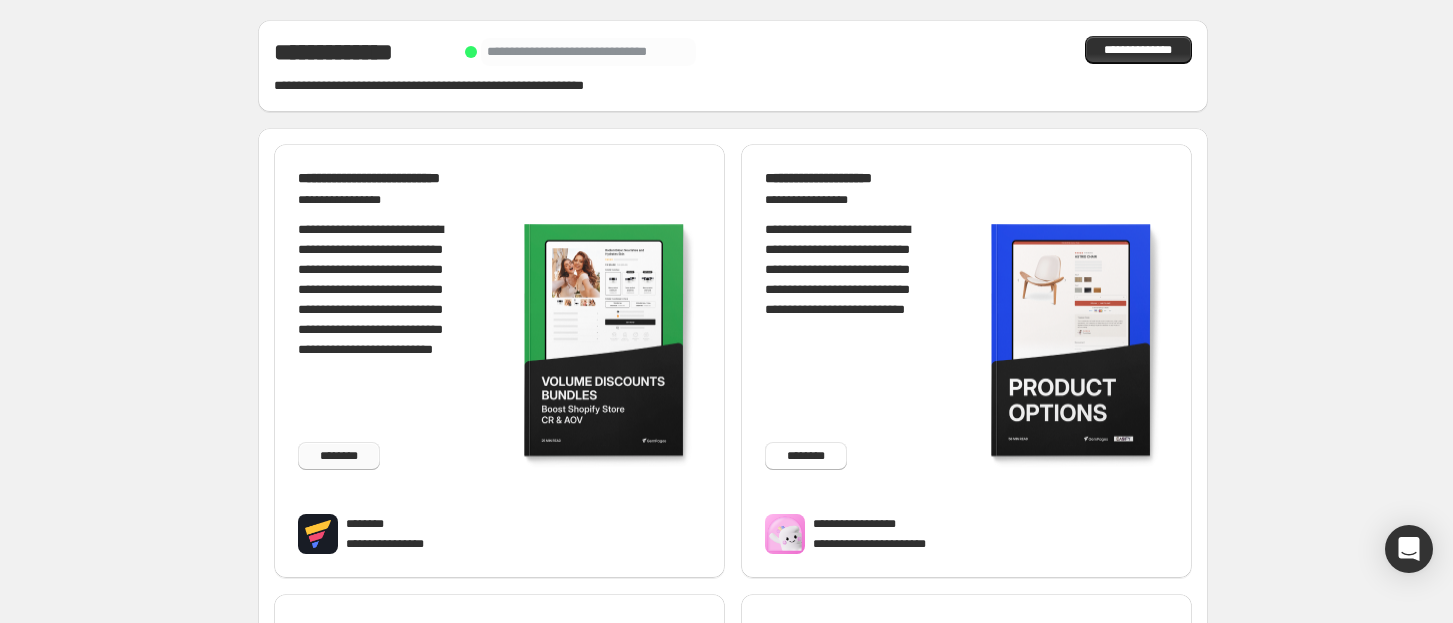 click on "********" at bounding box center (339, 456) 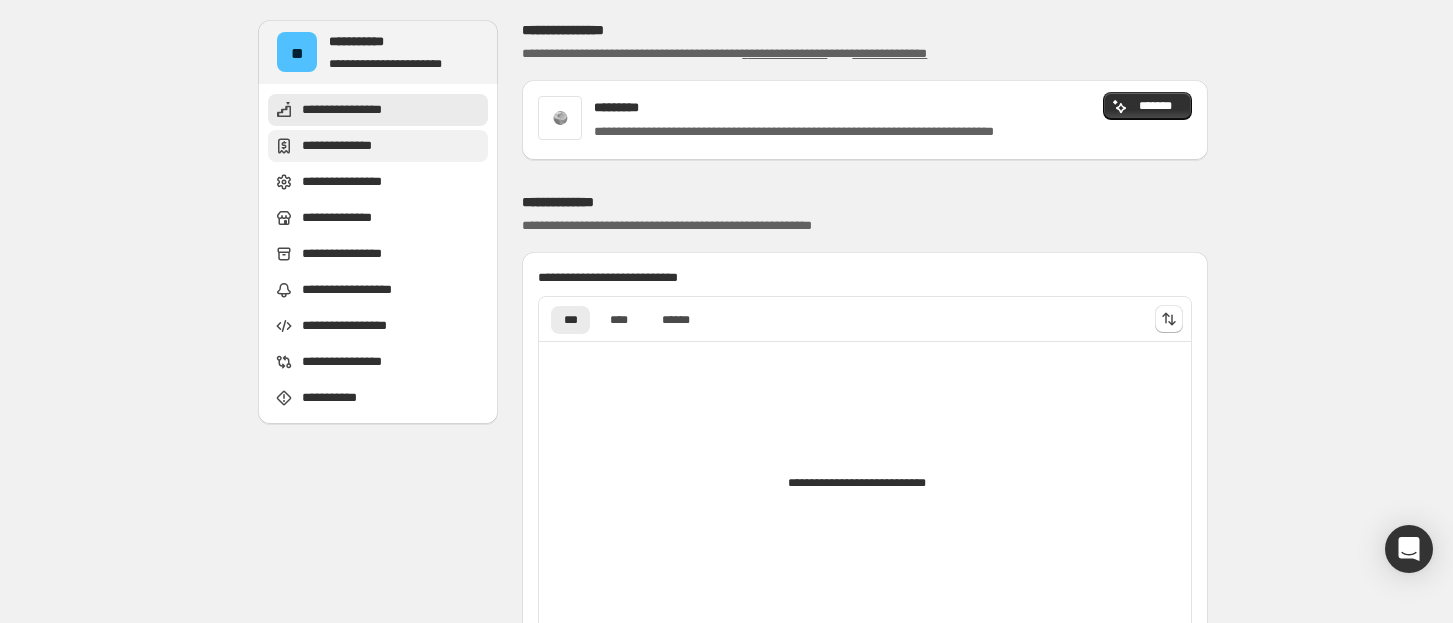 click on "**********" at bounding box center (378, 146) 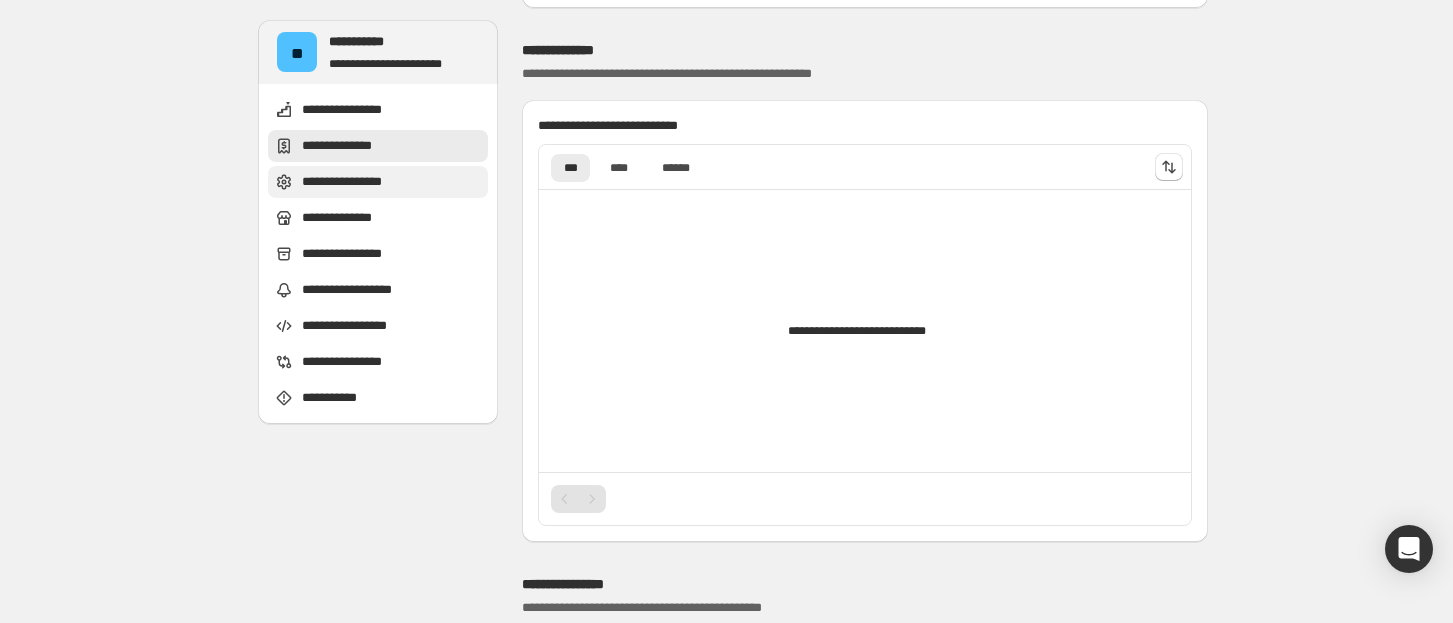 click on "**********" at bounding box center (378, 182) 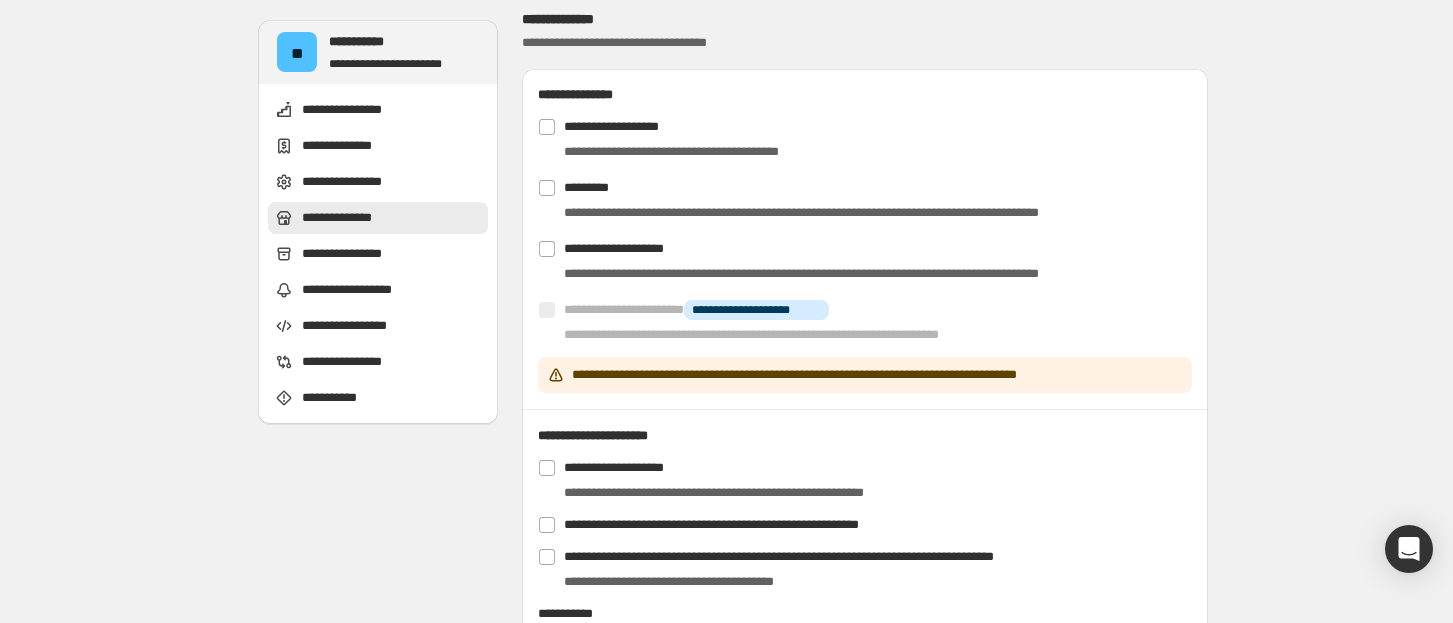 scroll, scrollTop: 1086, scrollLeft: 0, axis: vertical 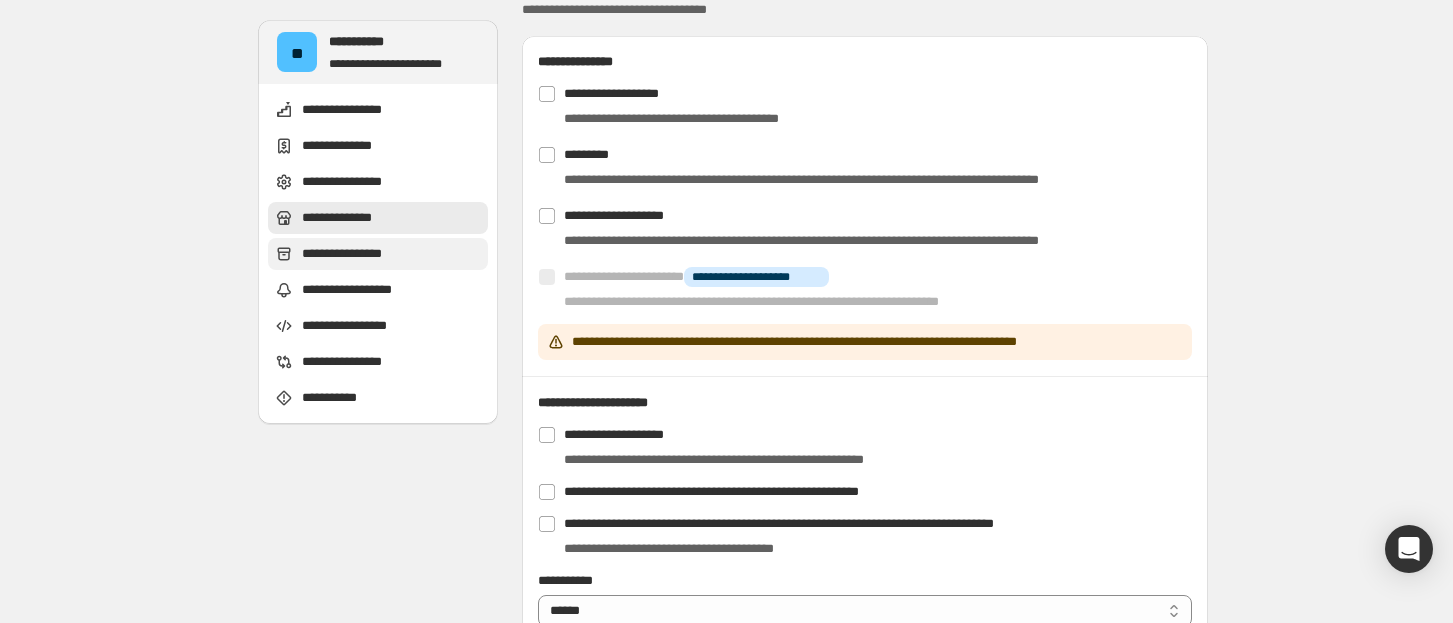 click on "**********" at bounding box center (378, 254) 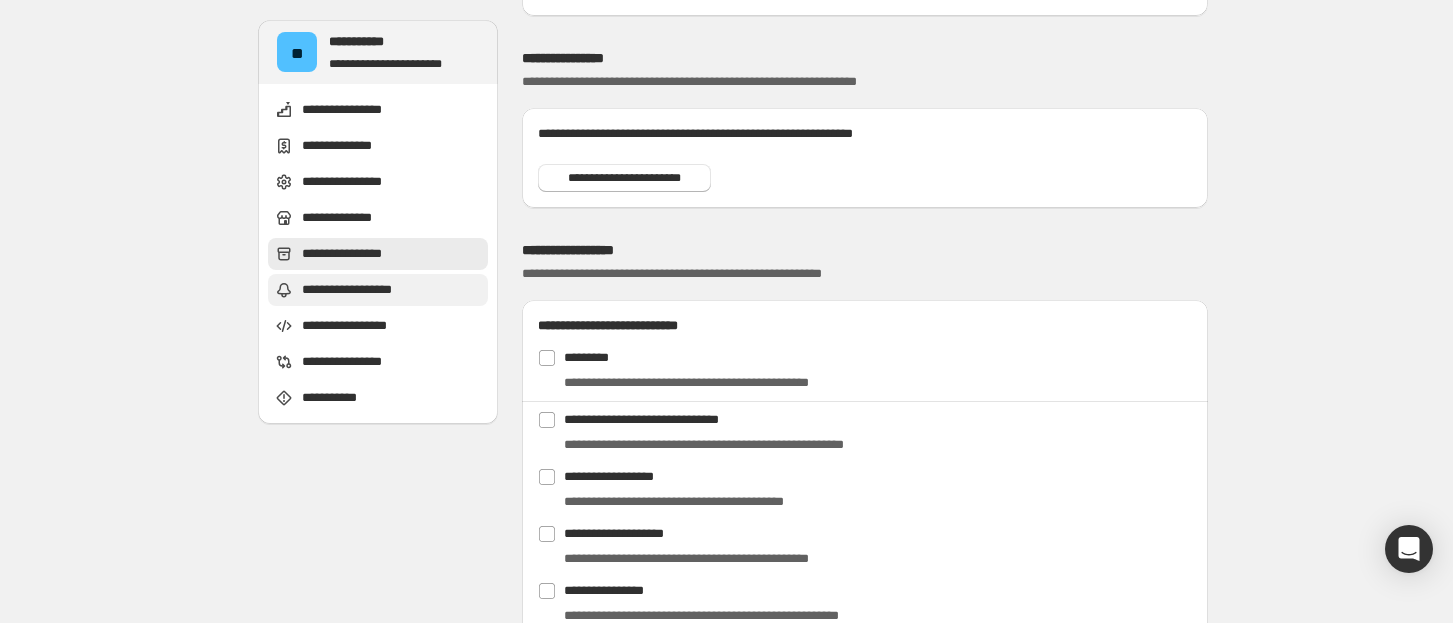 click on "**********" at bounding box center (378, 290) 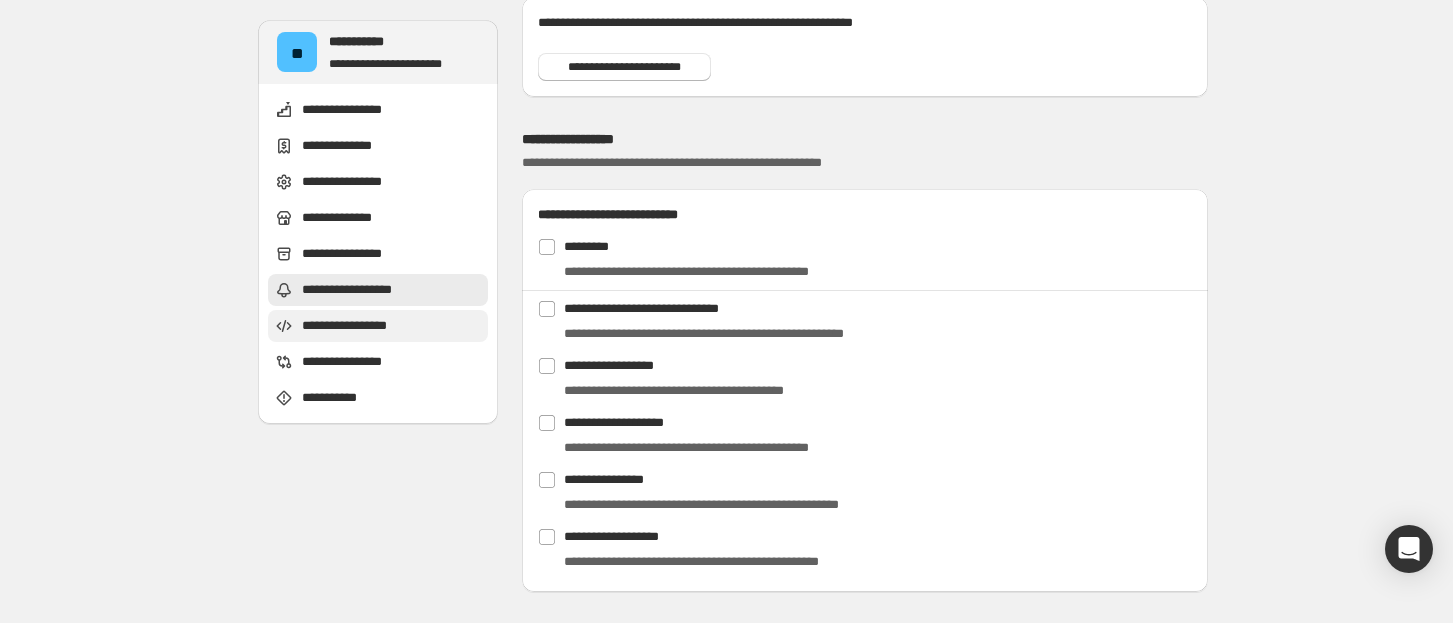scroll, scrollTop: 1929, scrollLeft: 0, axis: vertical 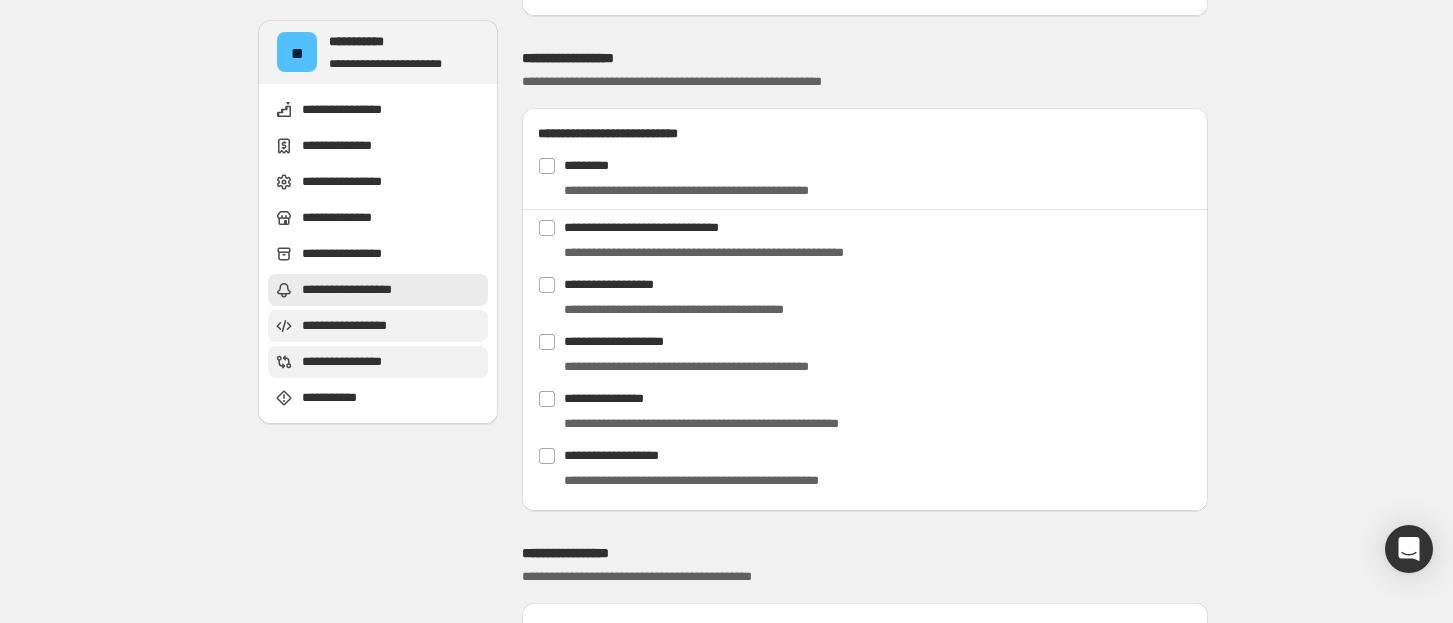 click on "**********" at bounding box center [378, 362] 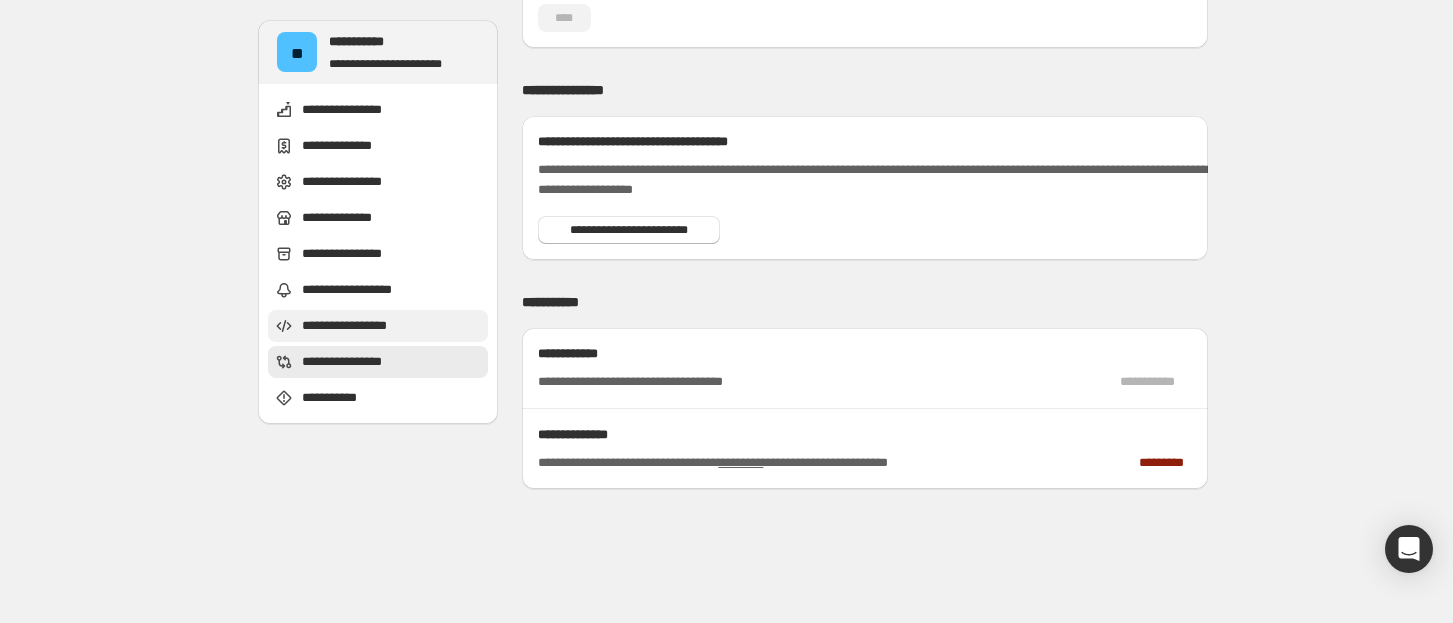 scroll, scrollTop: 2829, scrollLeft: 0, axis: vertical 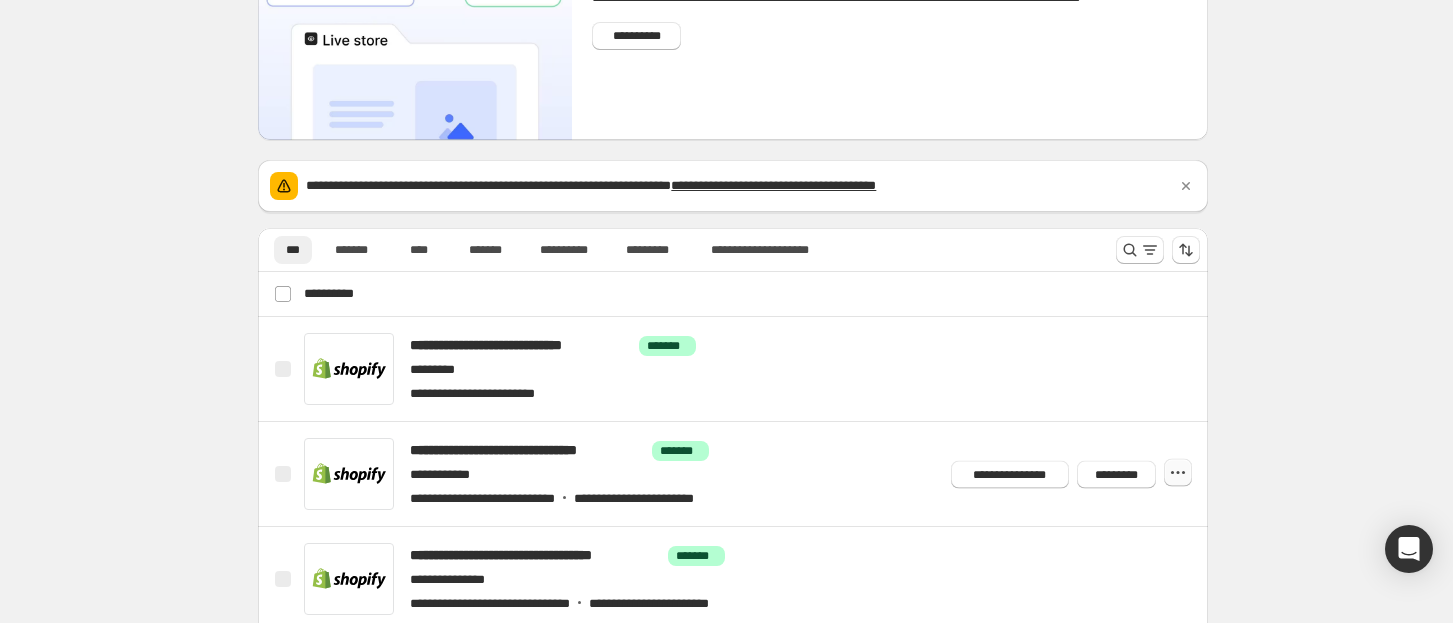 click 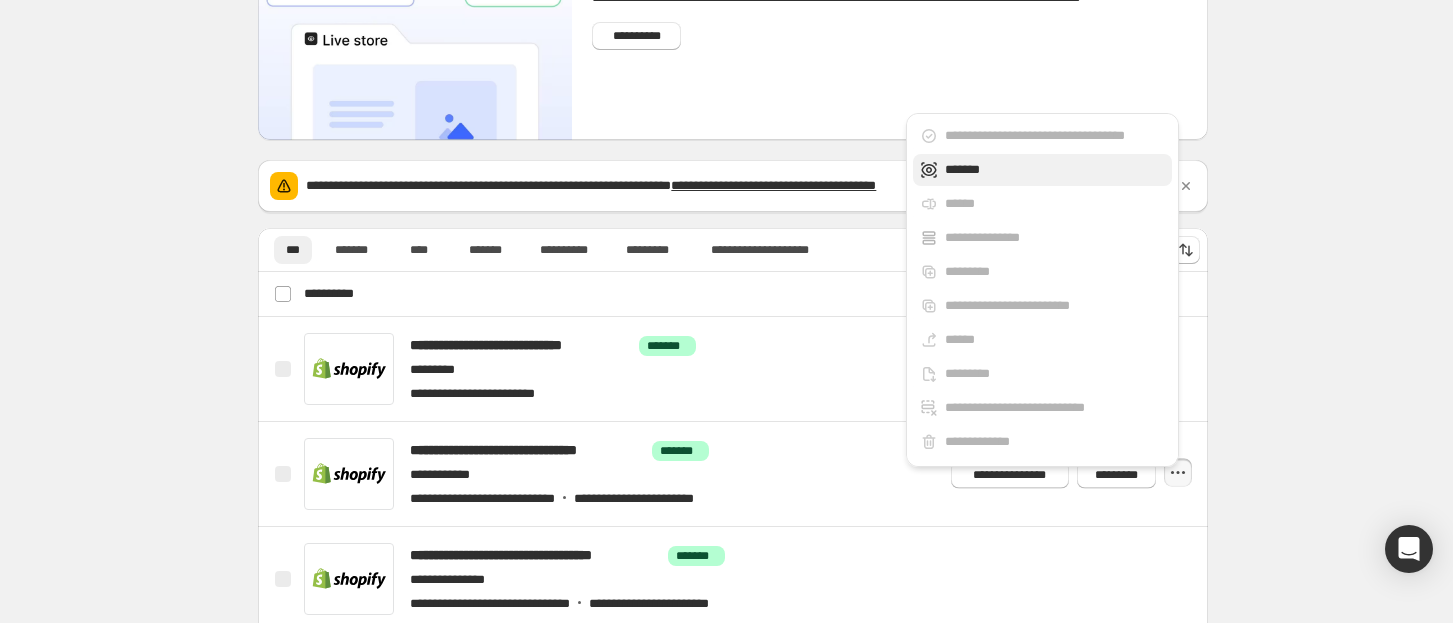 click on "*******" at bounding box center [1055, 170] 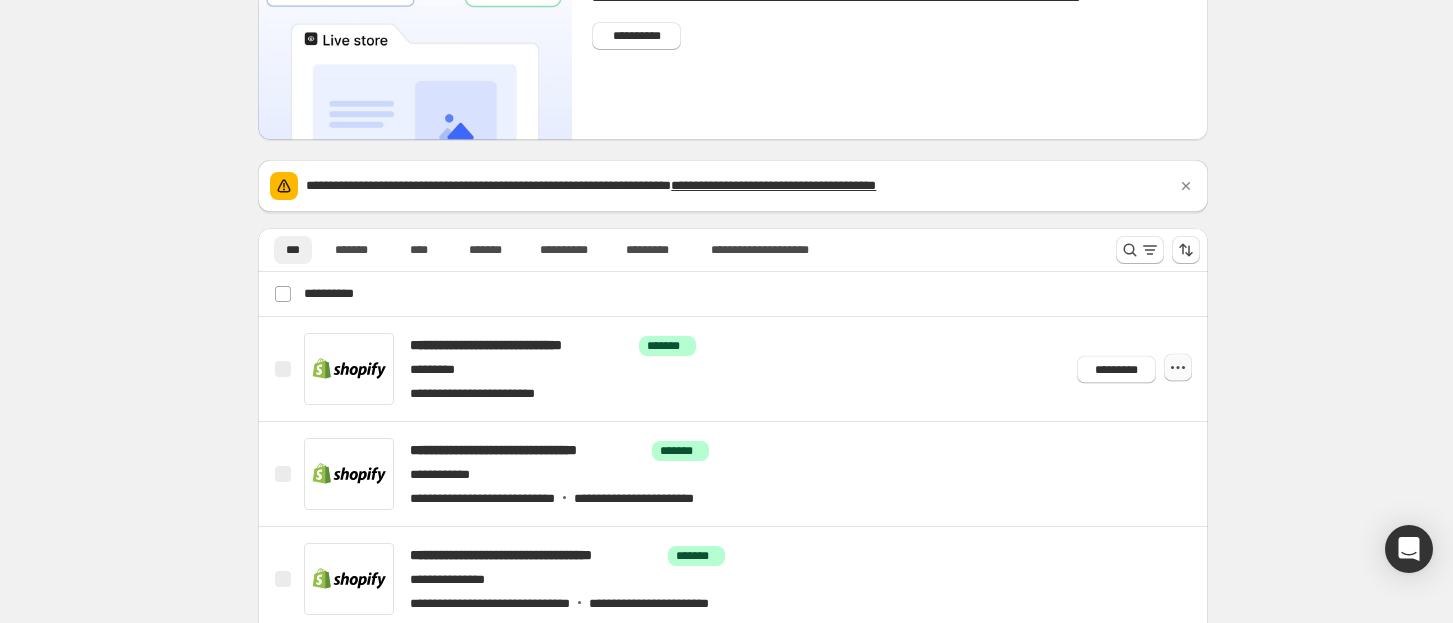 click at bounding box center (1178, 368) 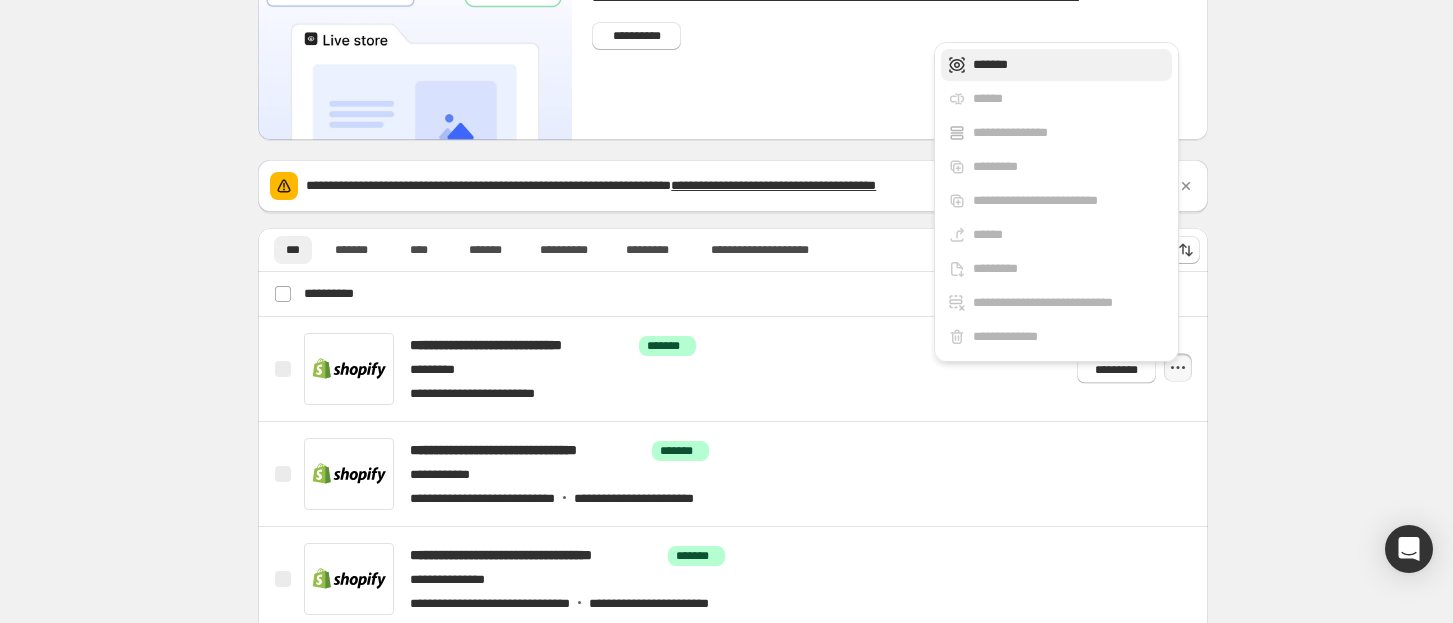 click on "*******" at bounding box center (1069, 65) 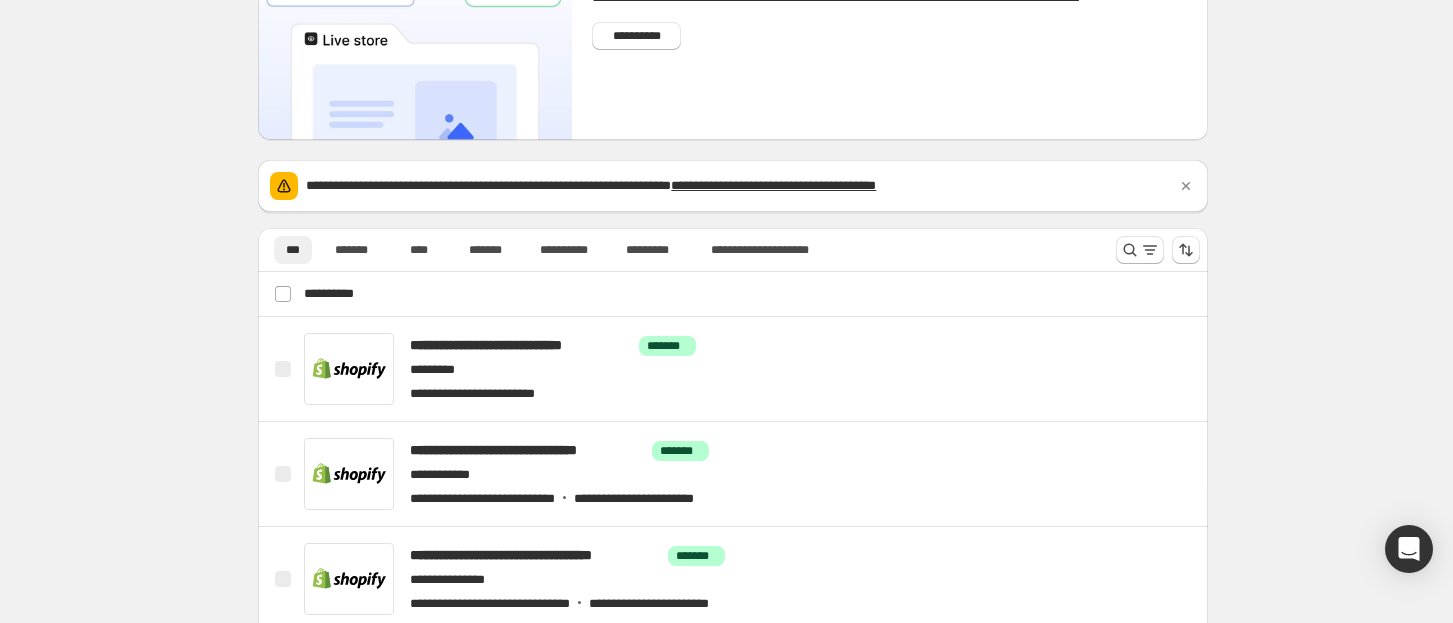 scroll, scrollTop: 266, scrollLeft: 0, axis: vertical 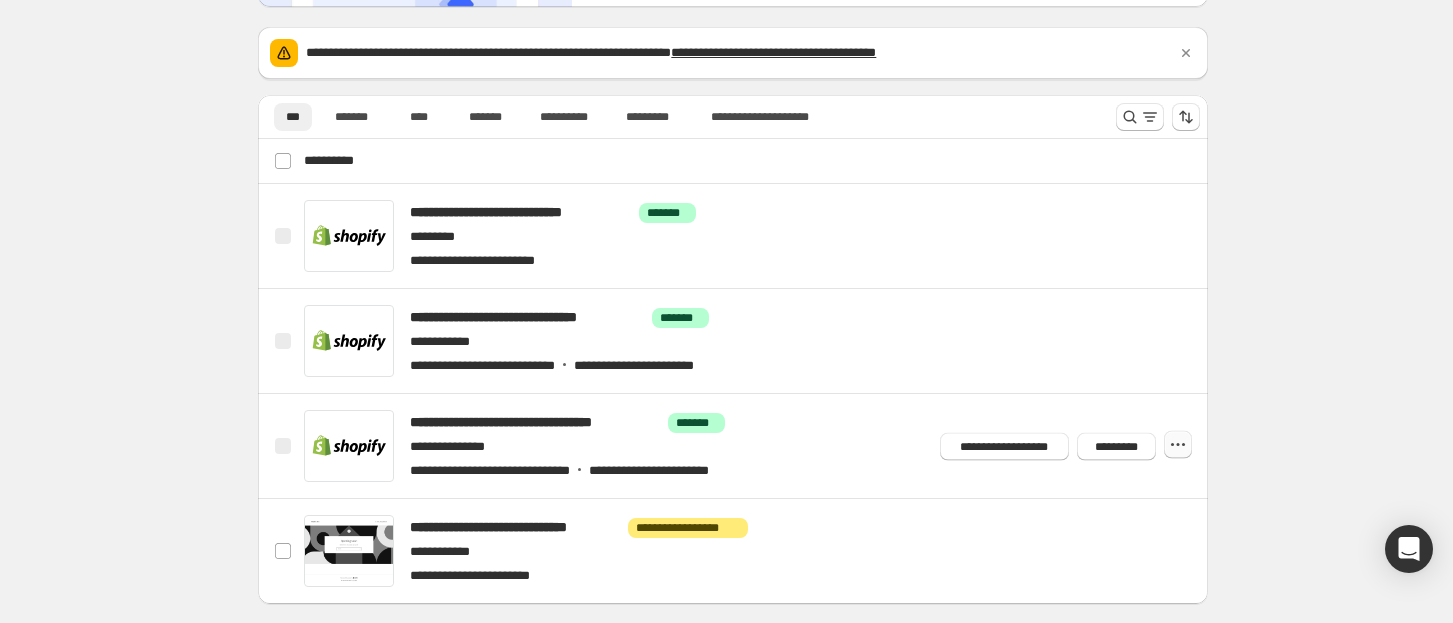 click 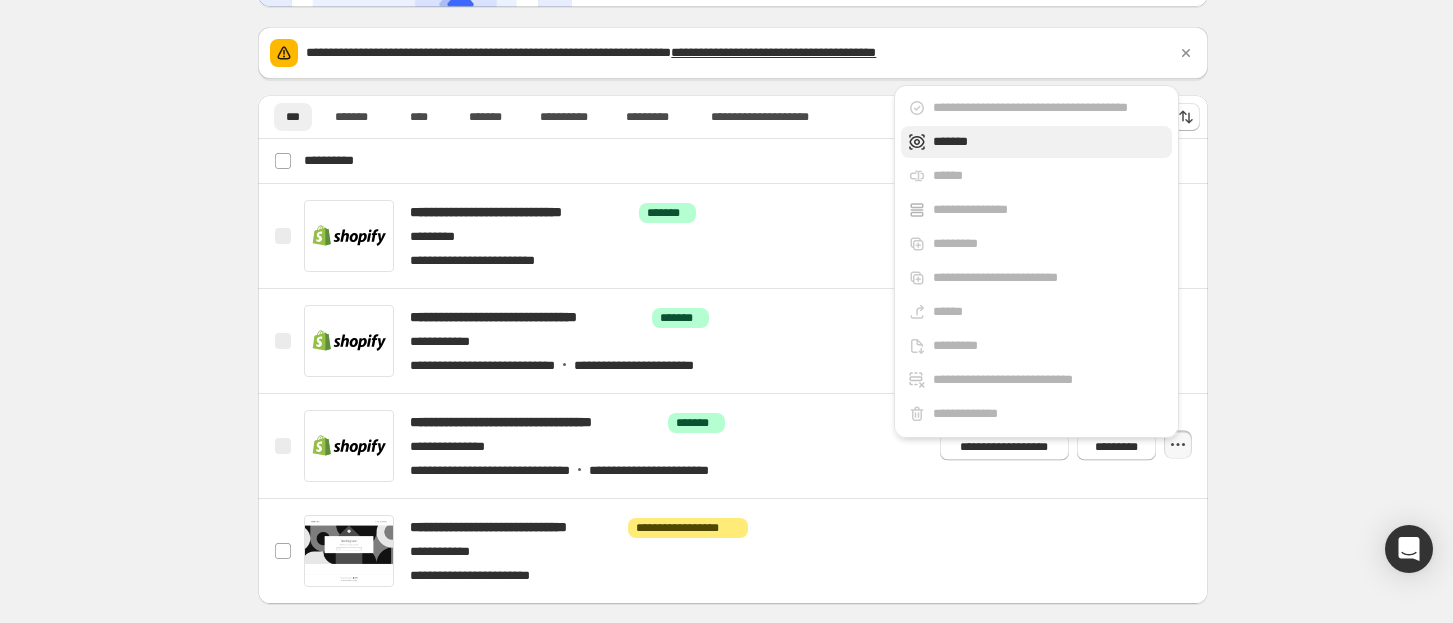 click on "*******" at bounding box center (1036, 142) 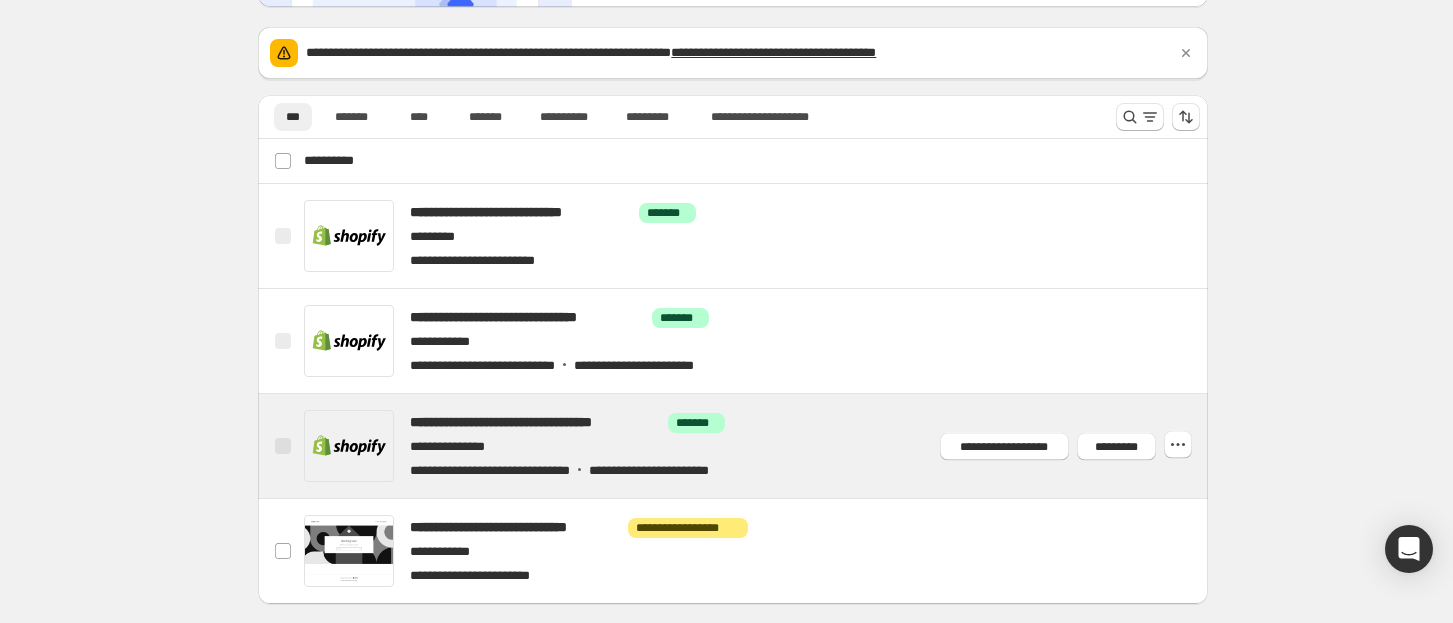 click at bounding box center [757, 446] 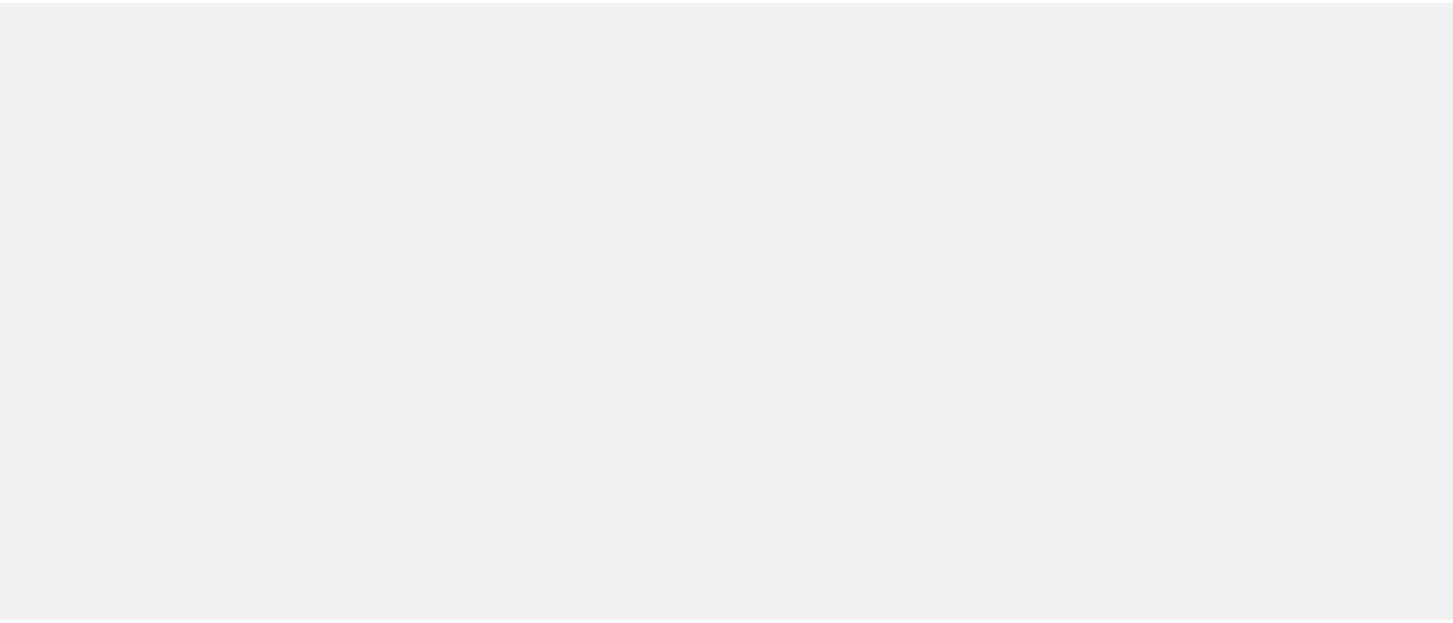 scroll, scrollTop: 0, scrollLeft: 0, axis: both 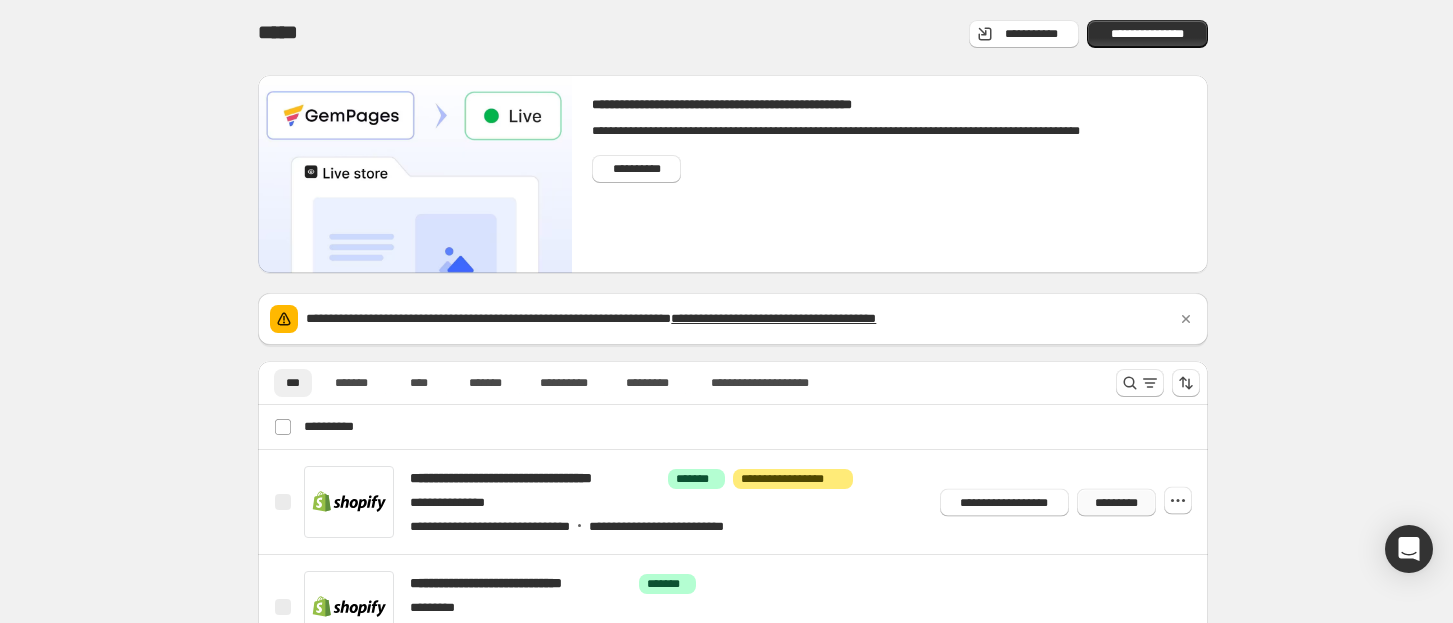 click on "*********" at bounding box center (1116, 502) 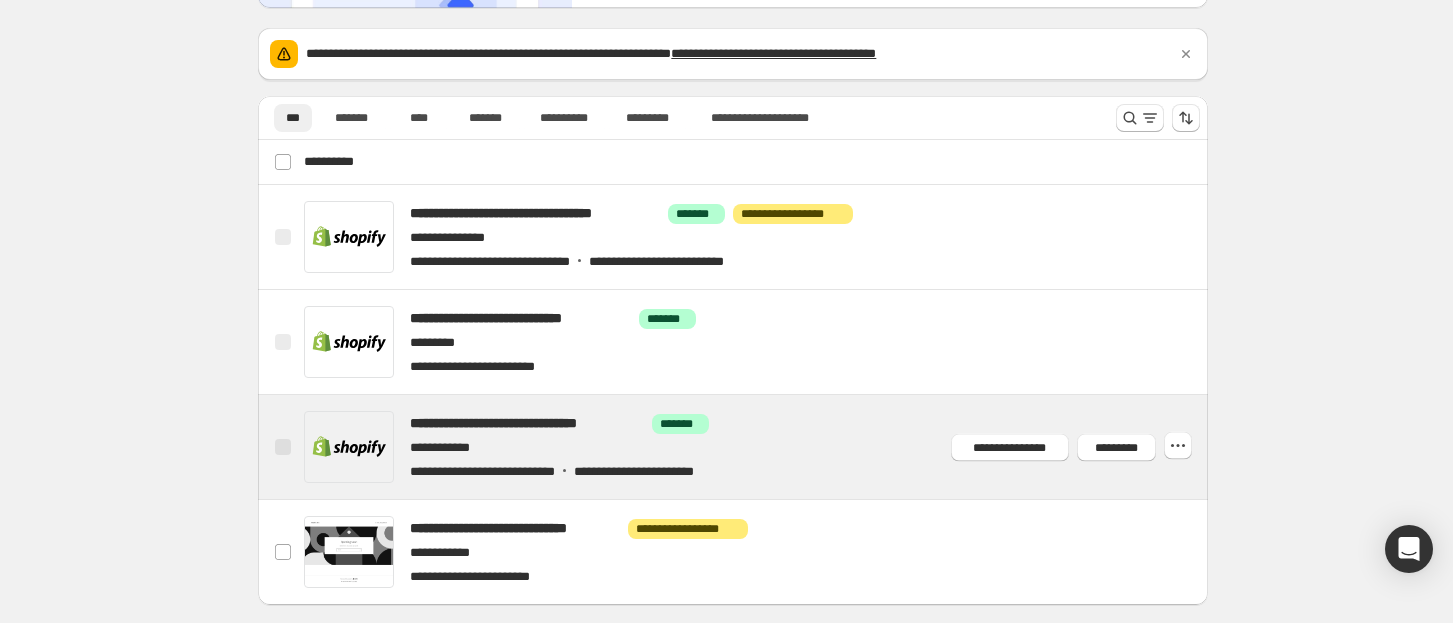 scroll, scrollTop: 266, scrollLeft: 0, axis: vertical 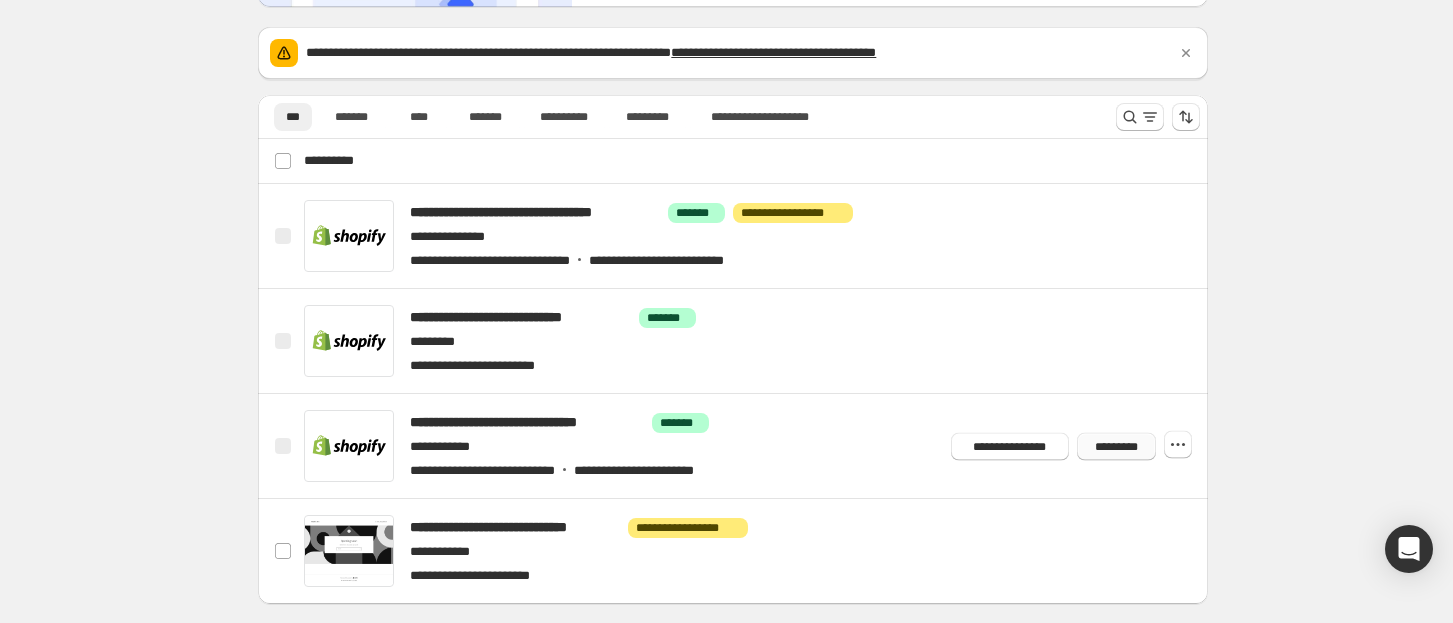 click on "*********" at bounding box center (1116, 446) 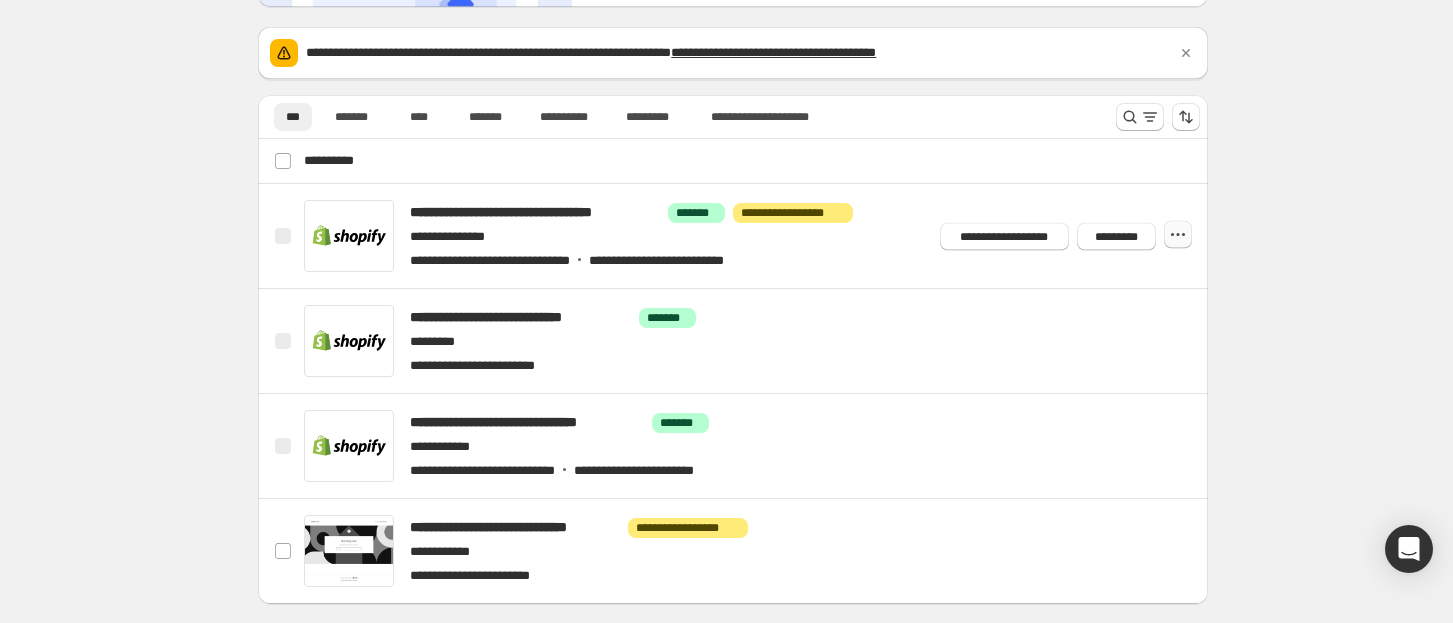 click 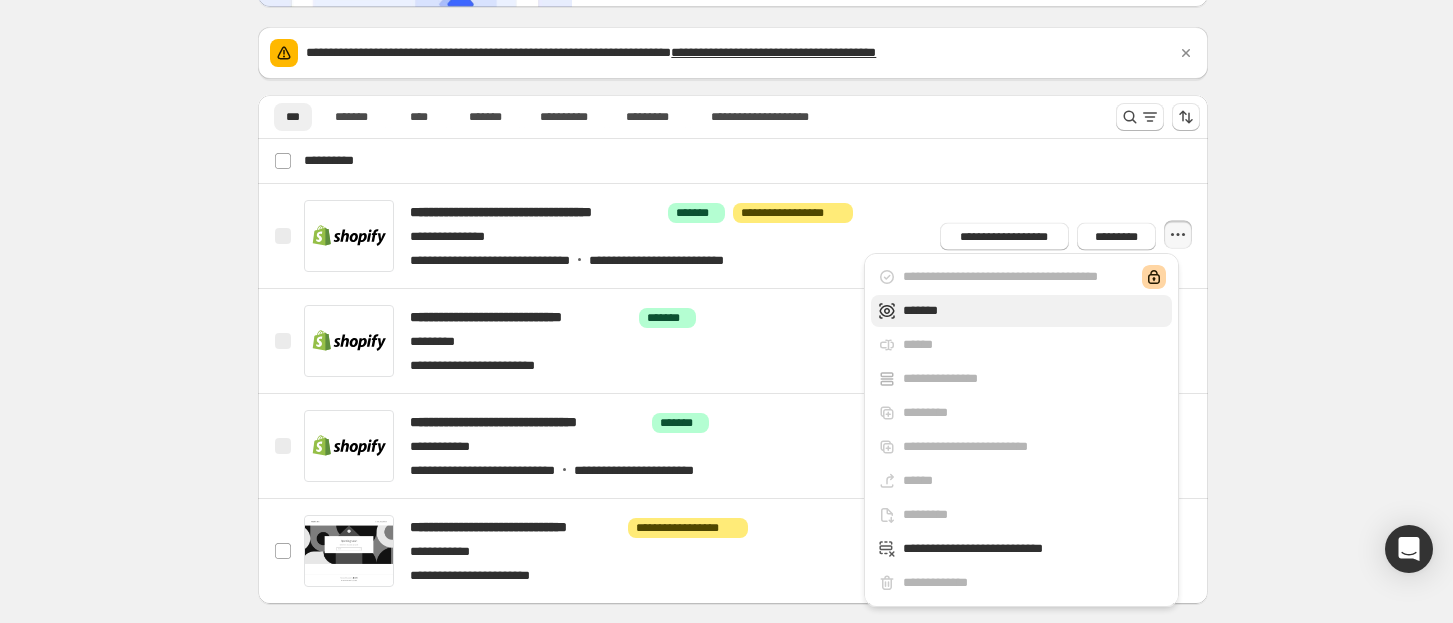 click on "*******" at bounding box center [1034, 311] 